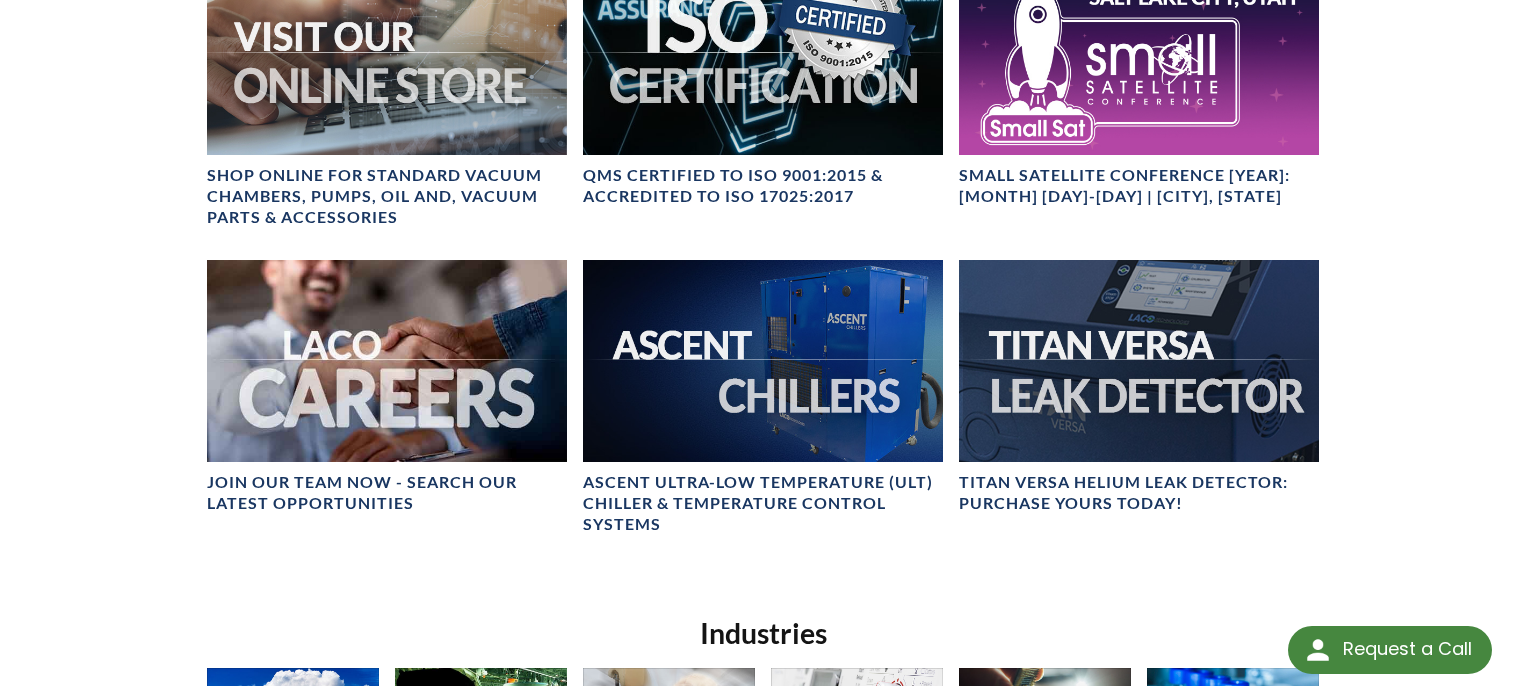 scroll, scrollTop: 0, scrollLeft: 0, axis: both 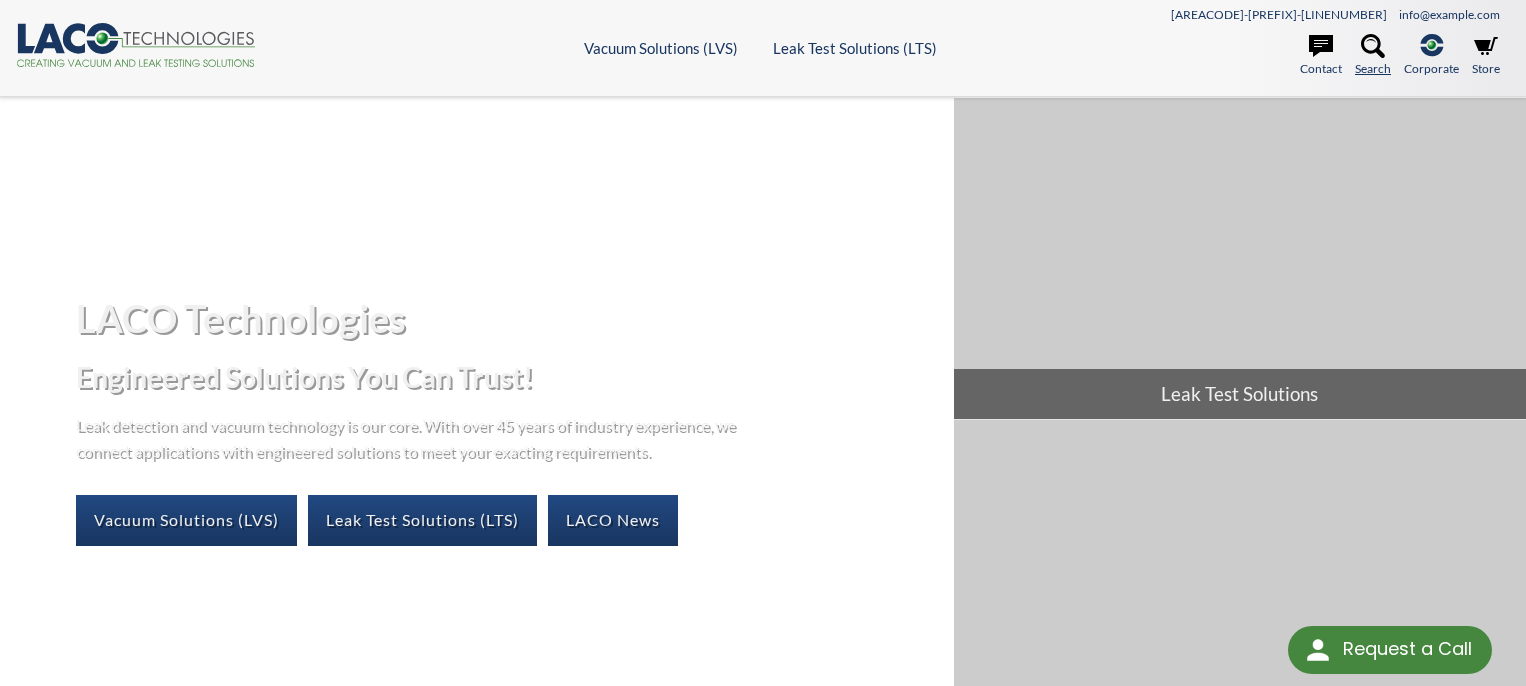 click at bounding box center [1373, 46] 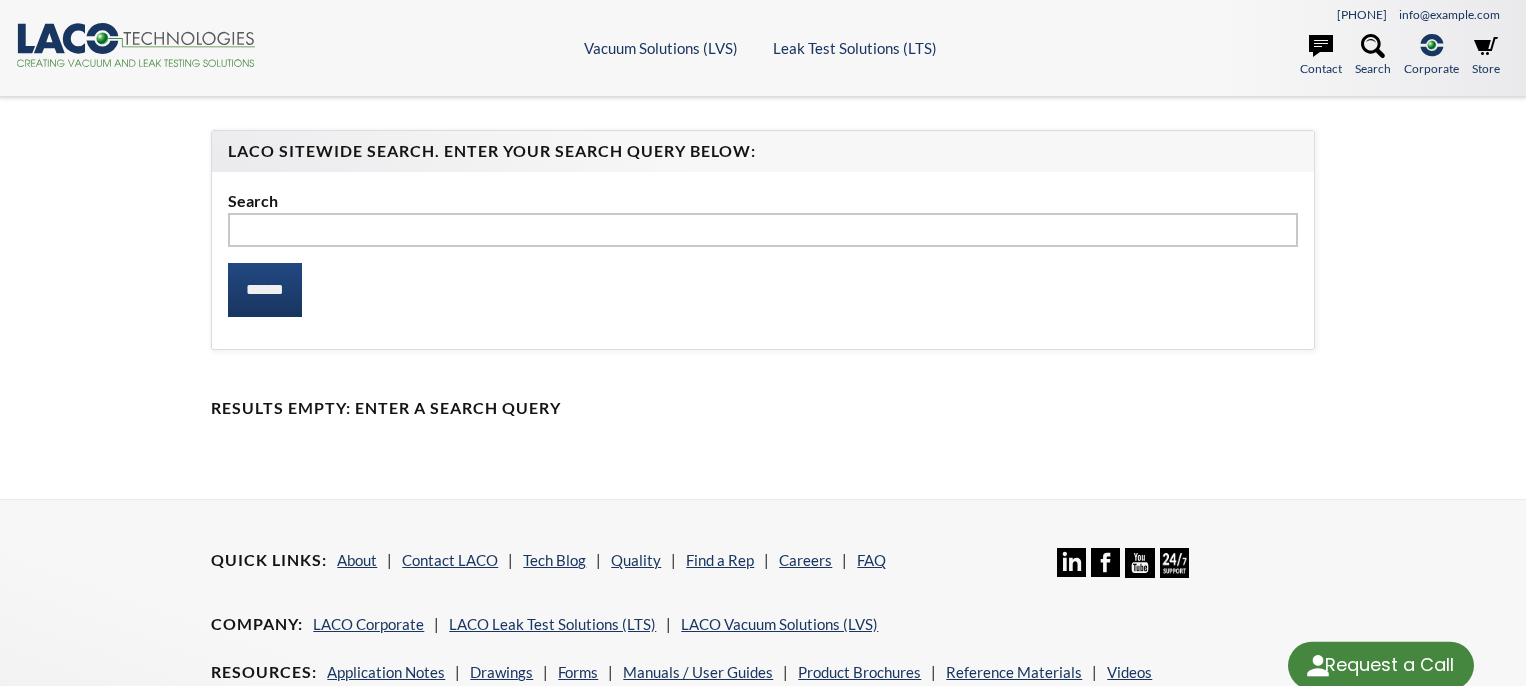 scroll, scrollTop: 0, scrollLeft: 0, axis: both 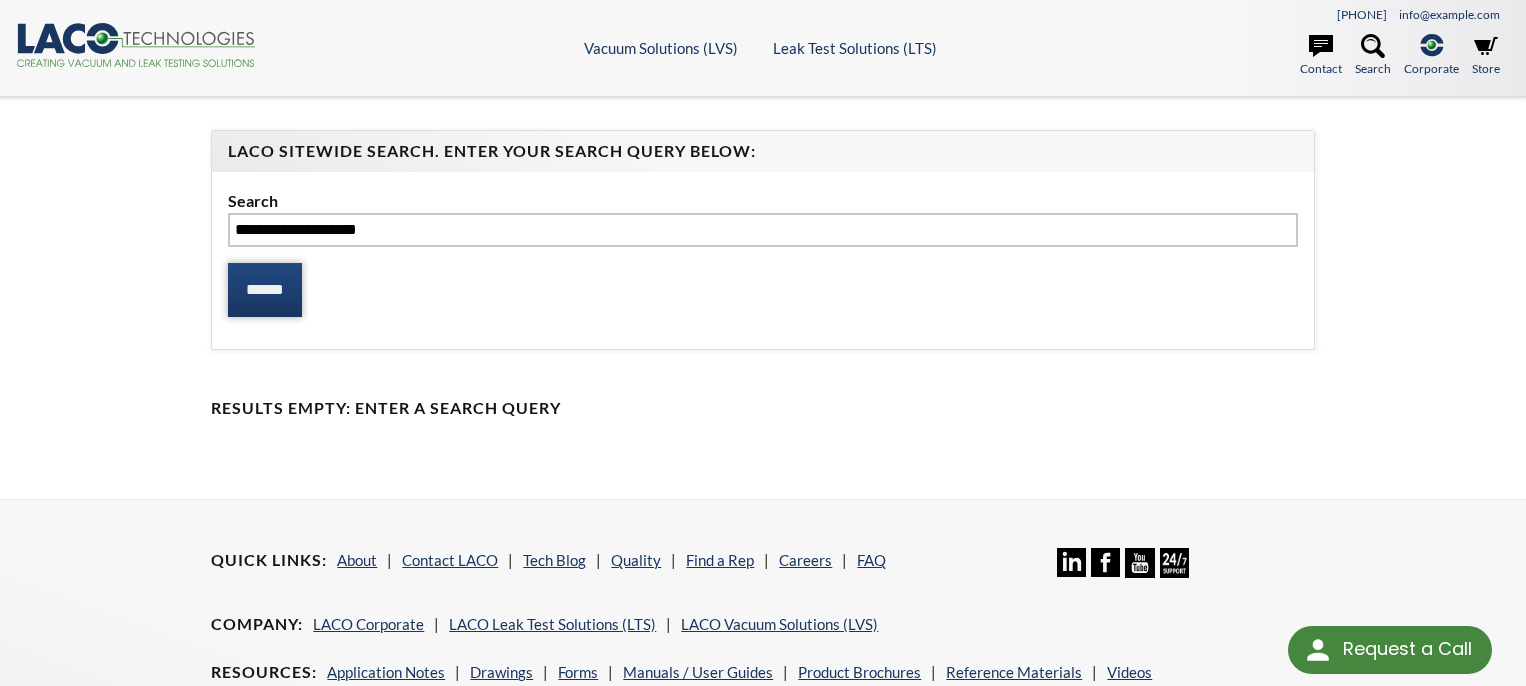 type on "**********" 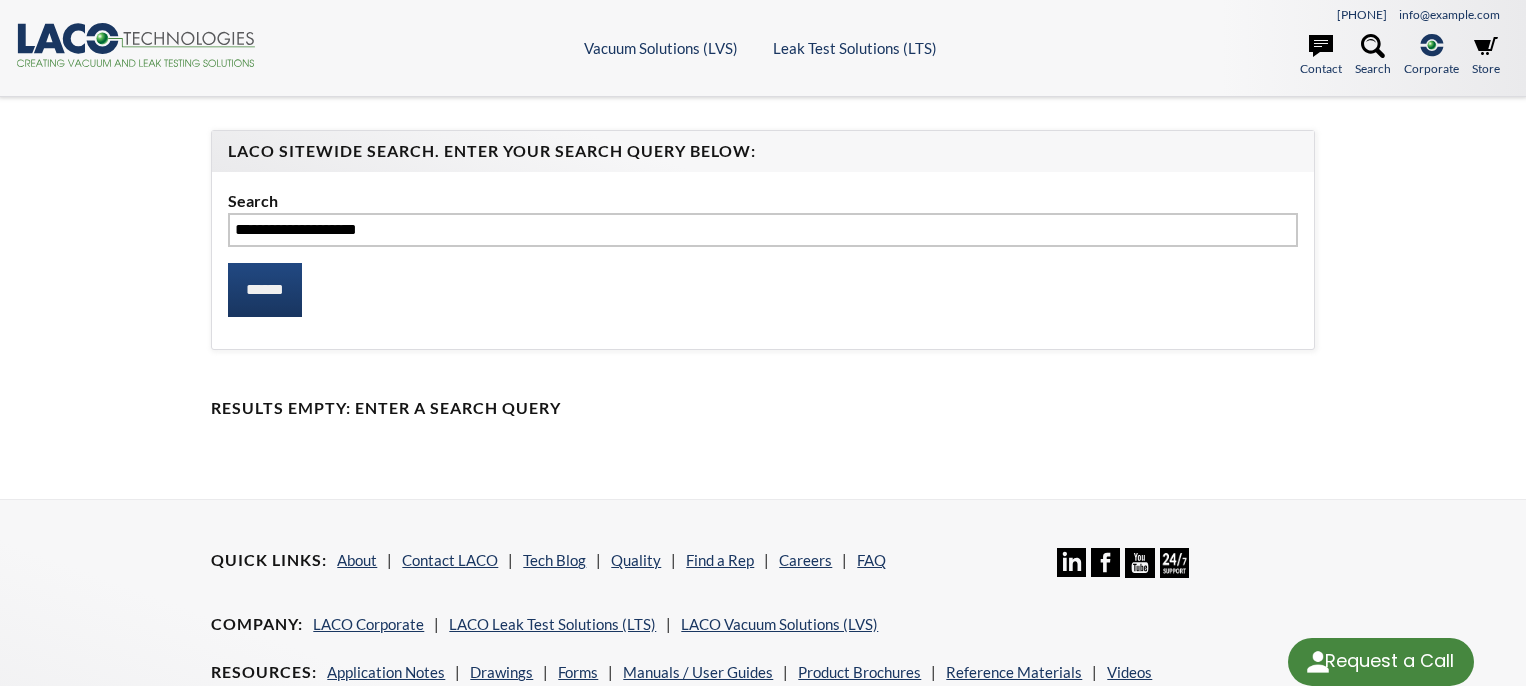 scroll, scrollTop: 0, scrollLeft: 0, axis: both 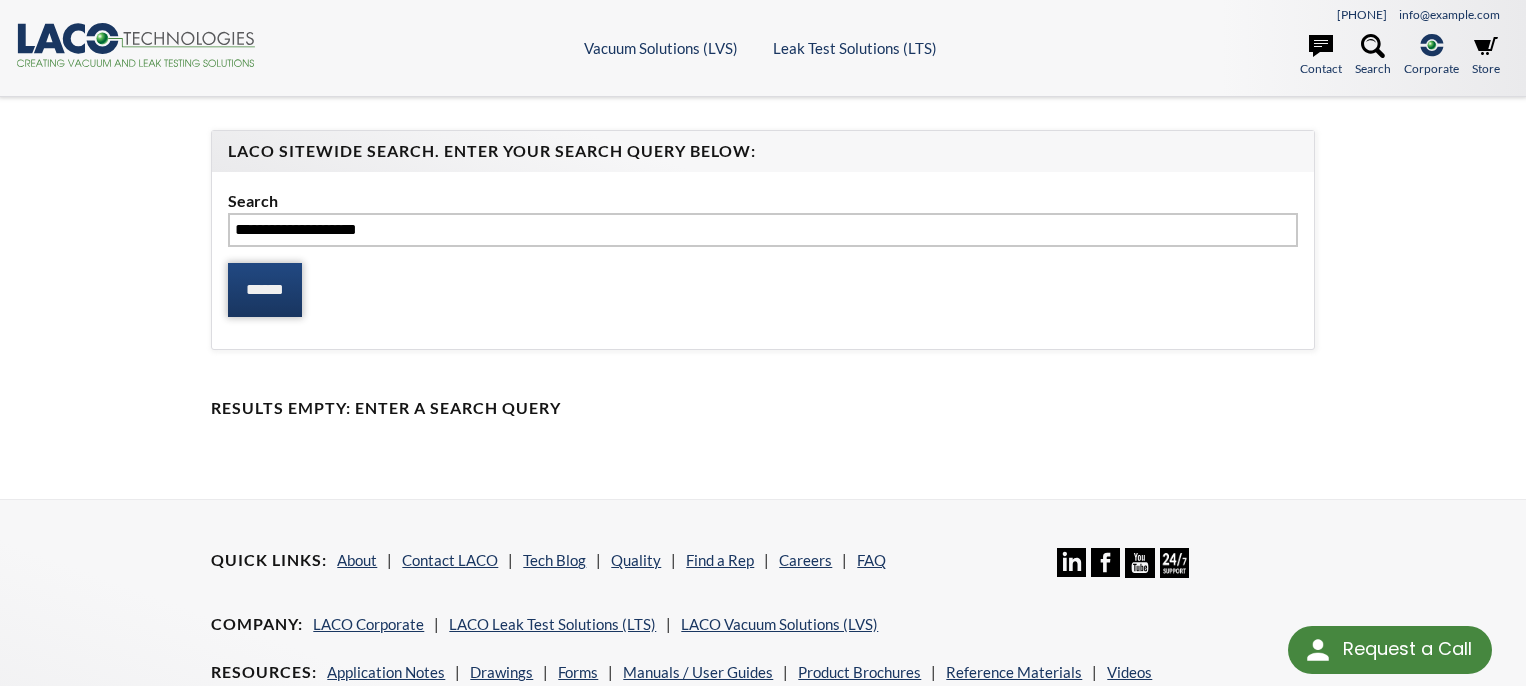 click on "******" at bounding box center (265, 290) 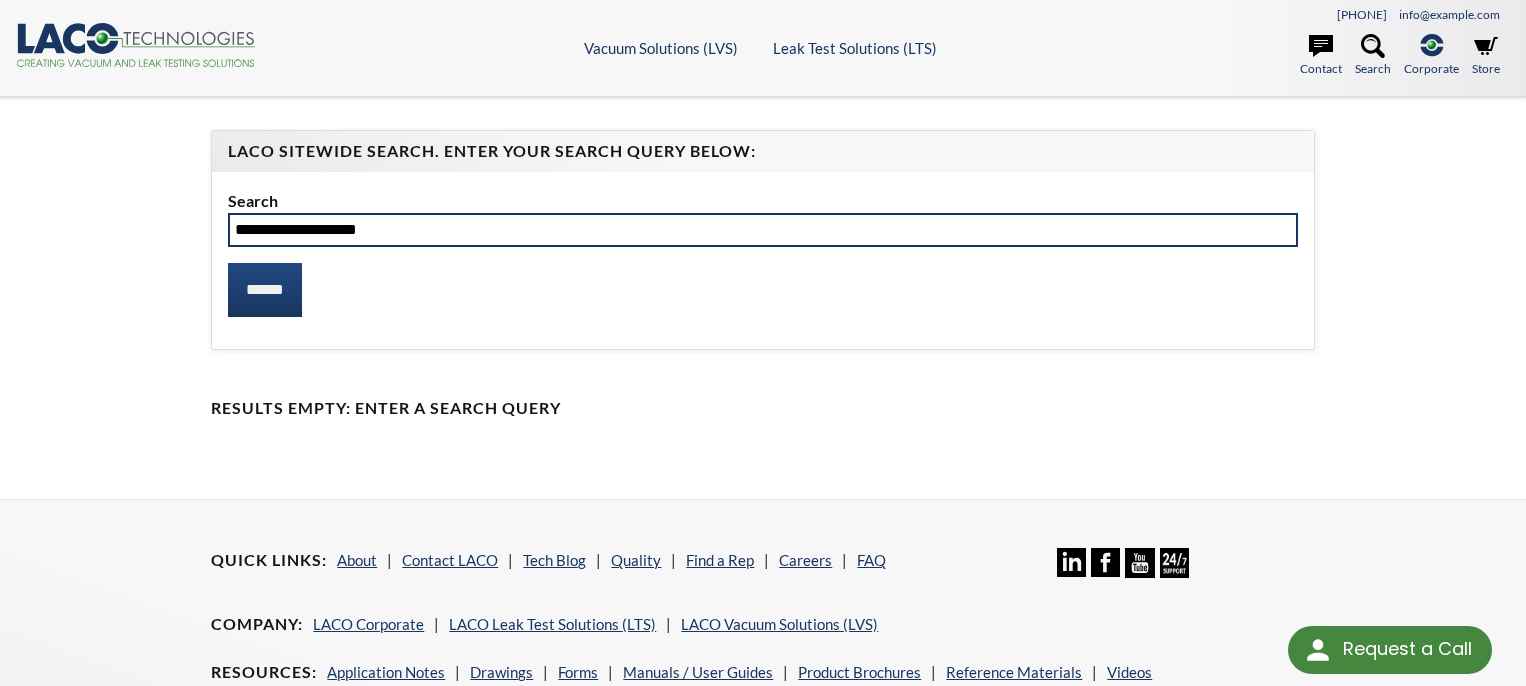 scroll, scrollTop: 277, scrollLeft: 0, axis: vertical 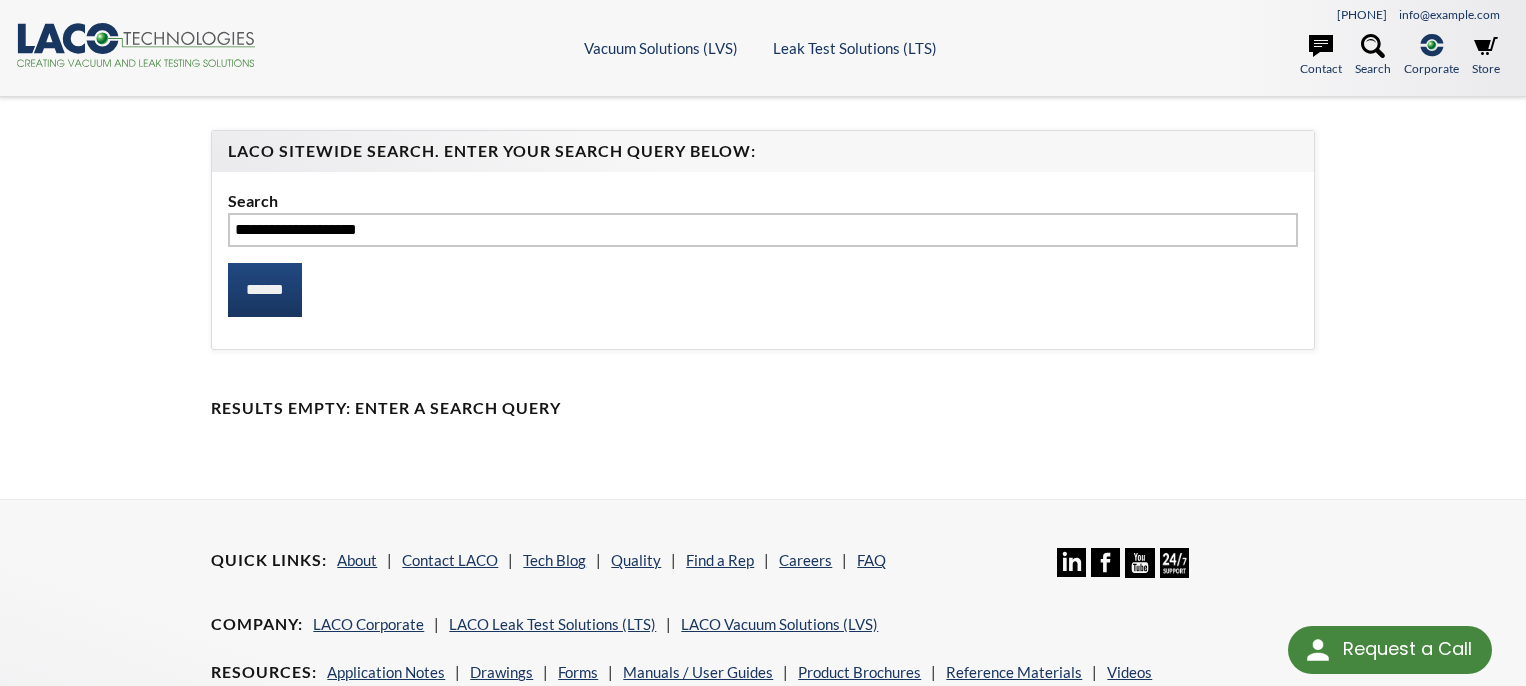 click at bounding box center [49, 39] 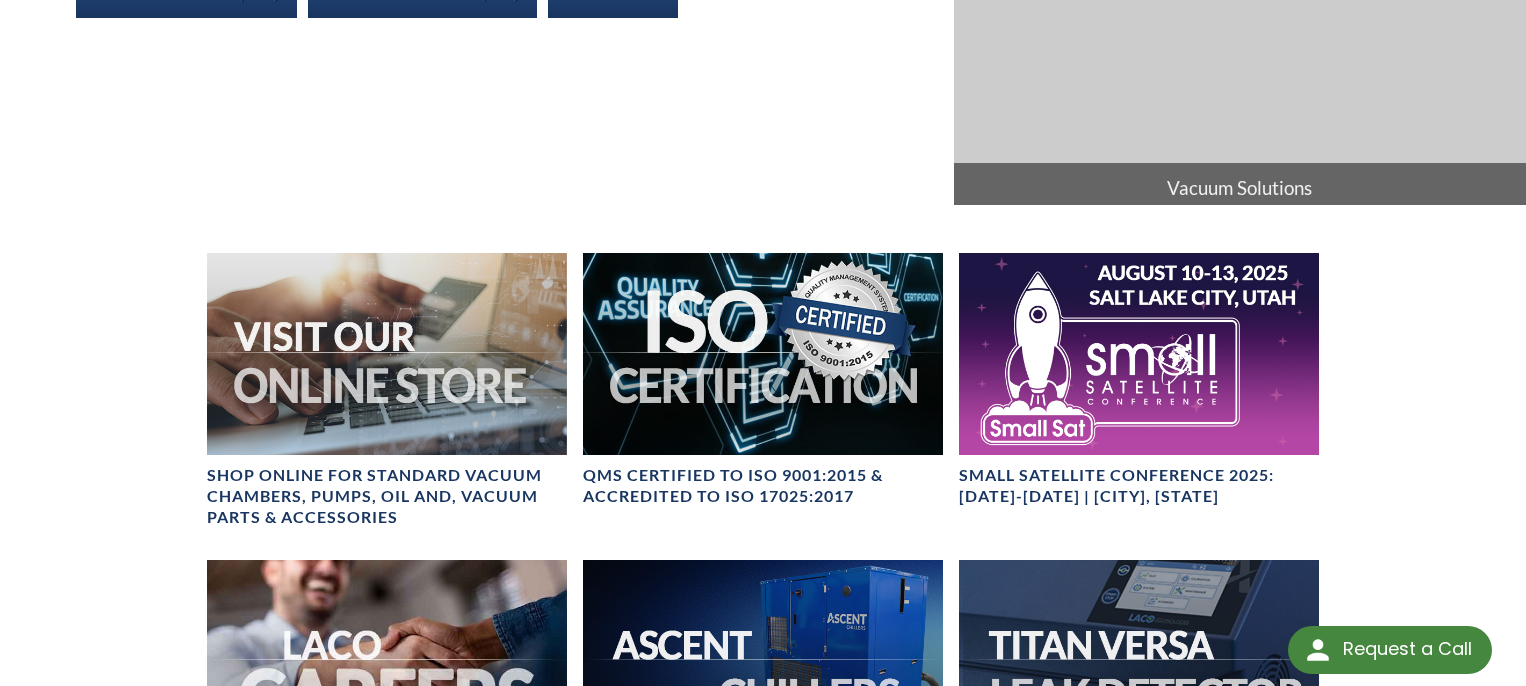 scroll, scrollTop: 0, scrollLeft: 0, axis: both 